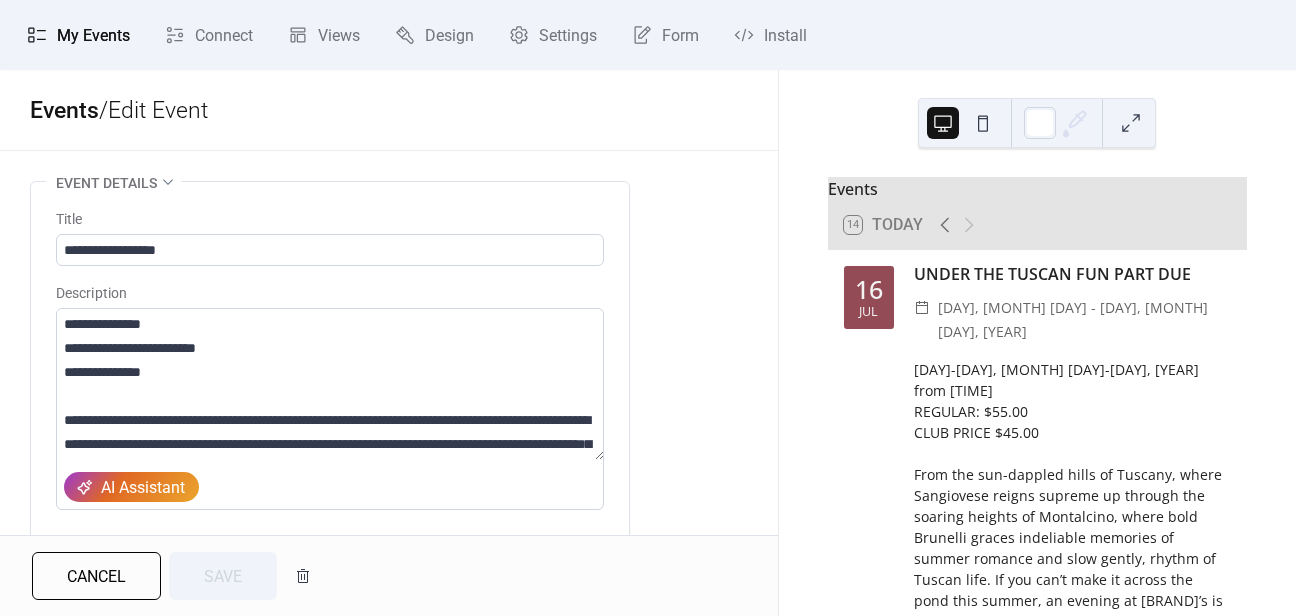 scroll, scrollTop: 0, scrollLeft: 0, axis: both 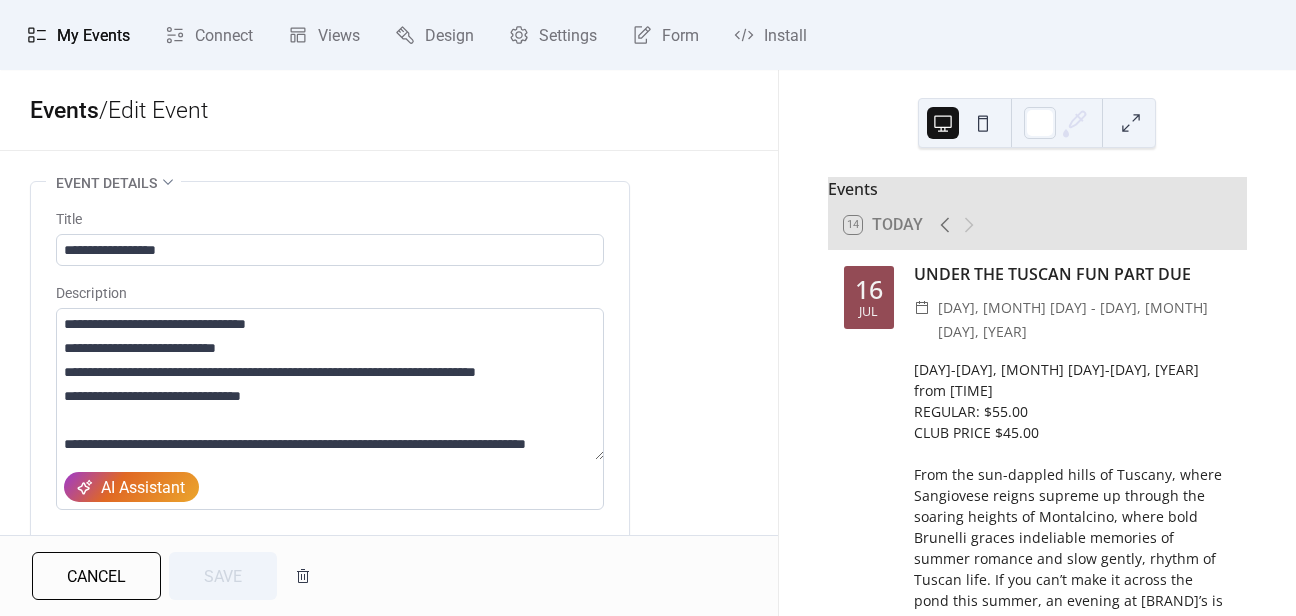 click on "My Events" at bounding box center [93, 36] 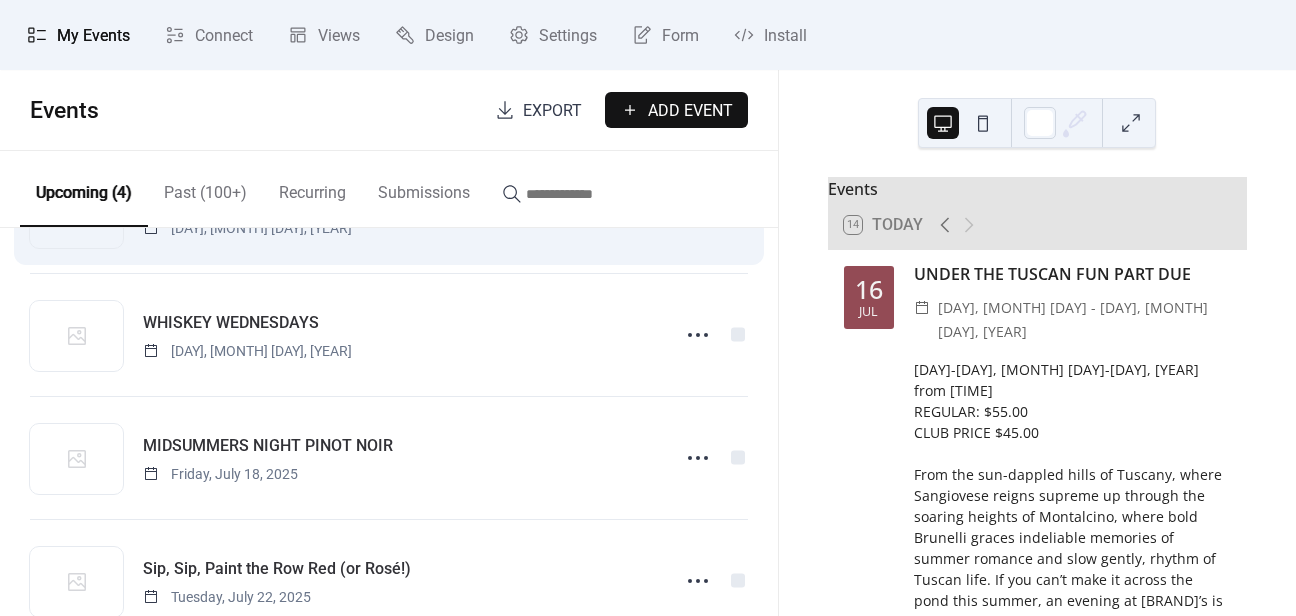 scroll, scrollTop: 161, scrollLeft: 0, axis: vertical 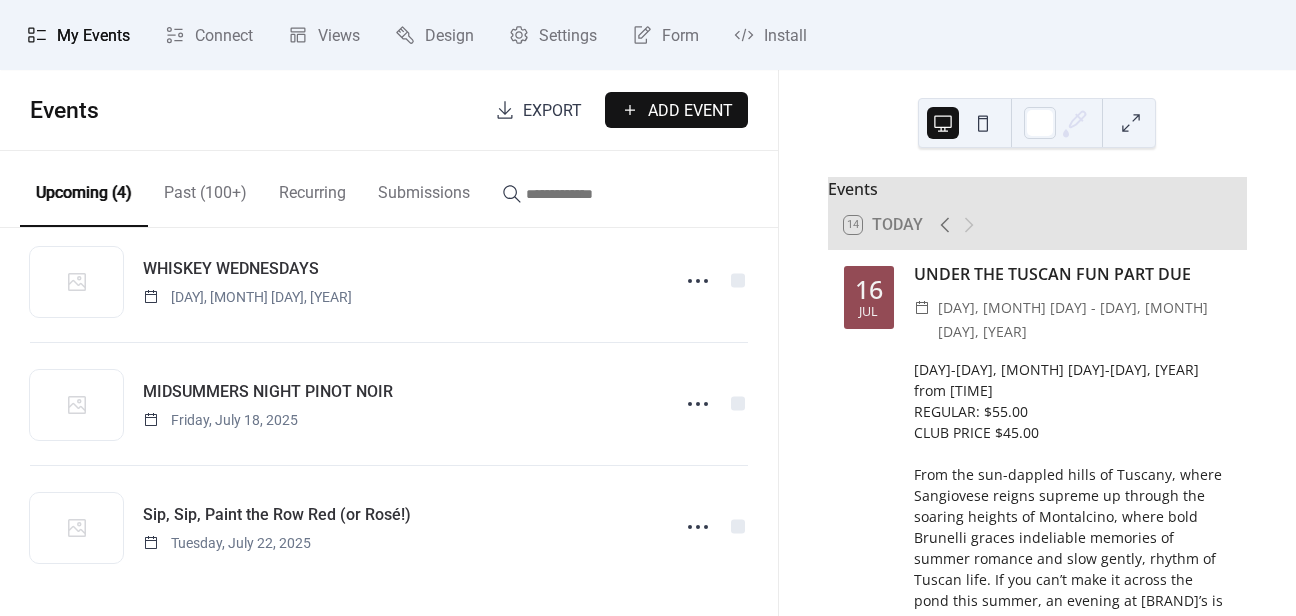 click on "Add Event" at bounding box center (690, 111) 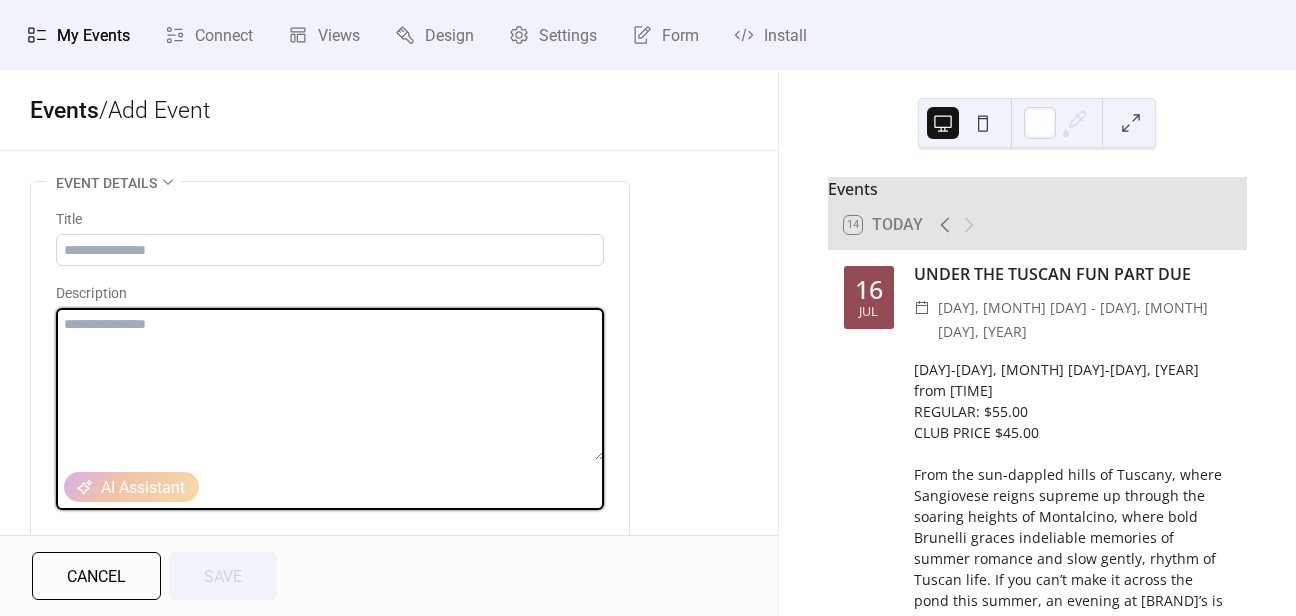 click at bounding box center (330, 384) 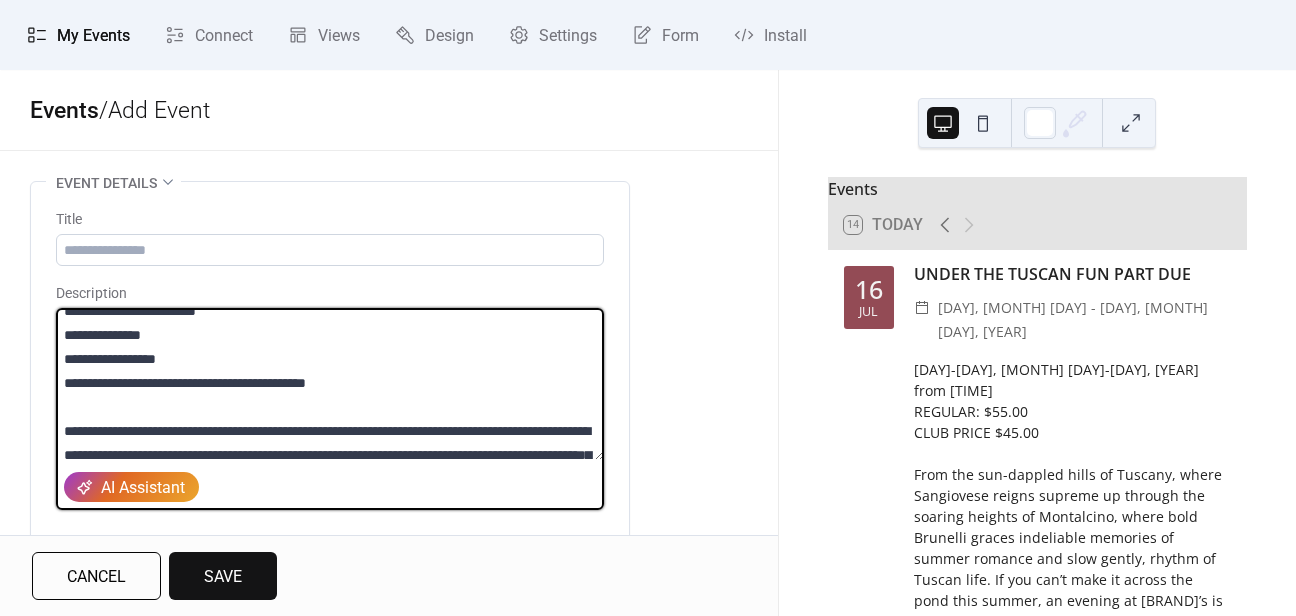 scroll, scrollTop: 0, scrollLeft: 0, axis: both 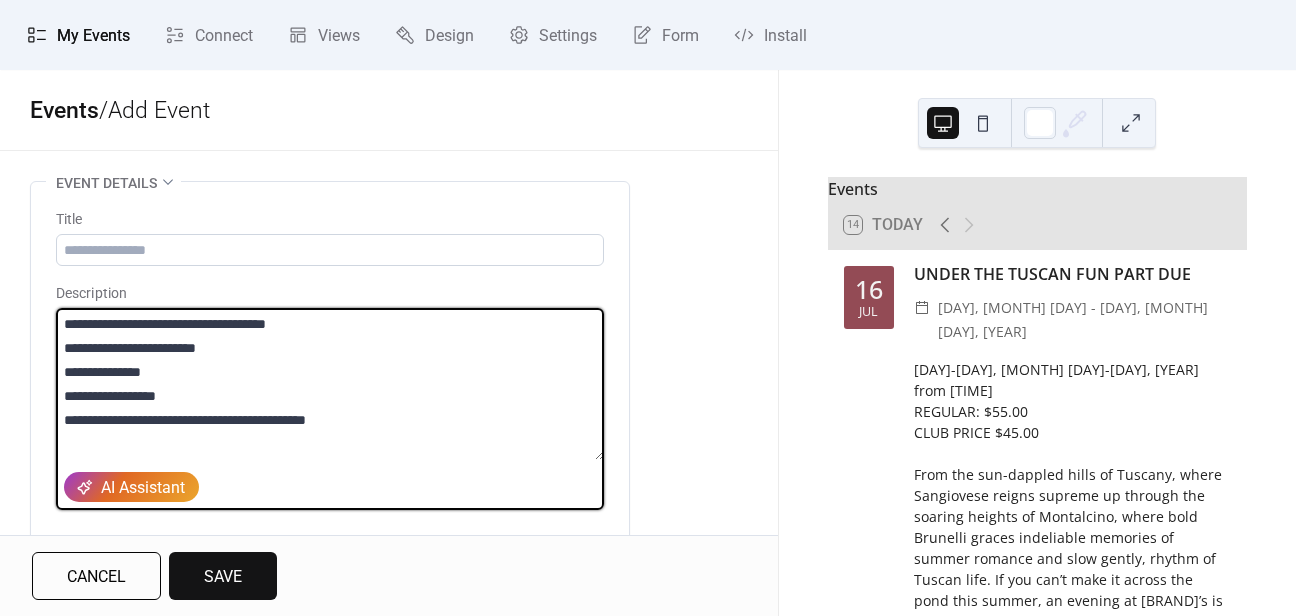 drag, startPoint x: 408, startPoint y: 335, endPoint x: -110, endPoint y: 304, distance: 518.92676 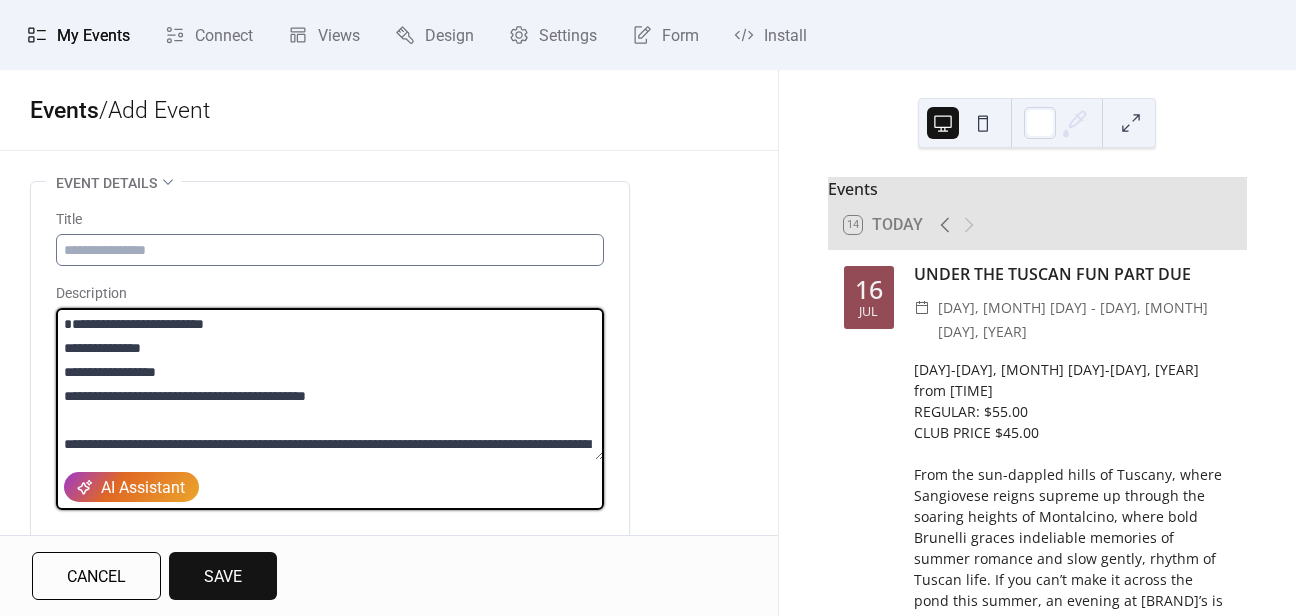 type on "**********" 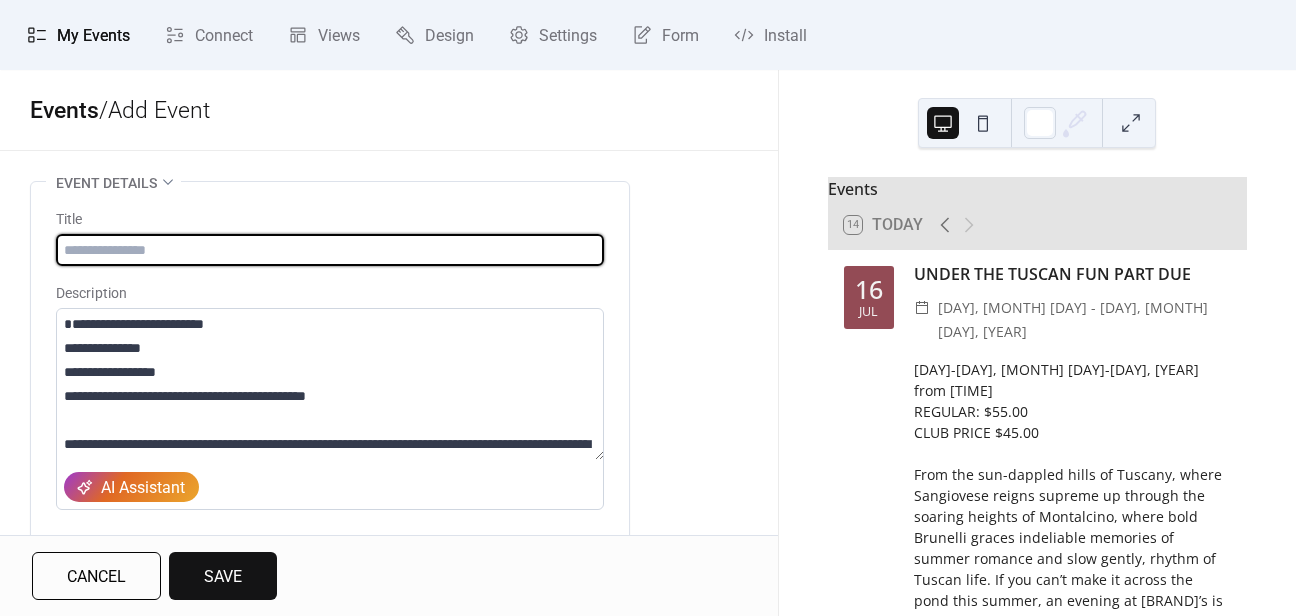 click at bounding box center [330, 250] 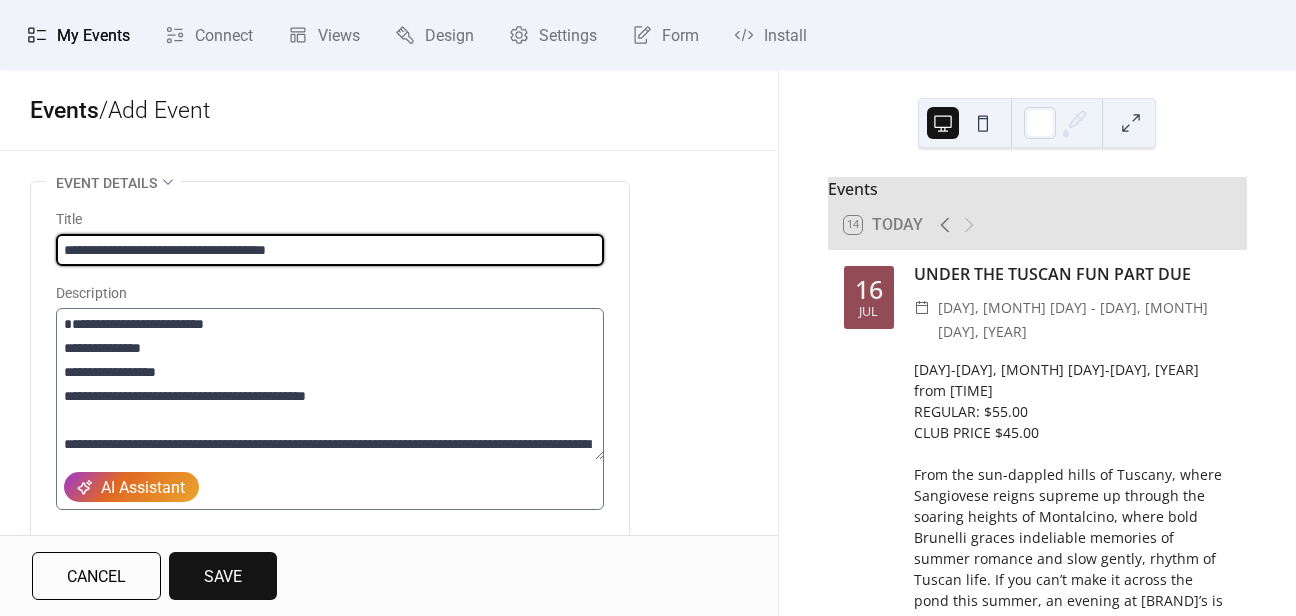 type on "**********" 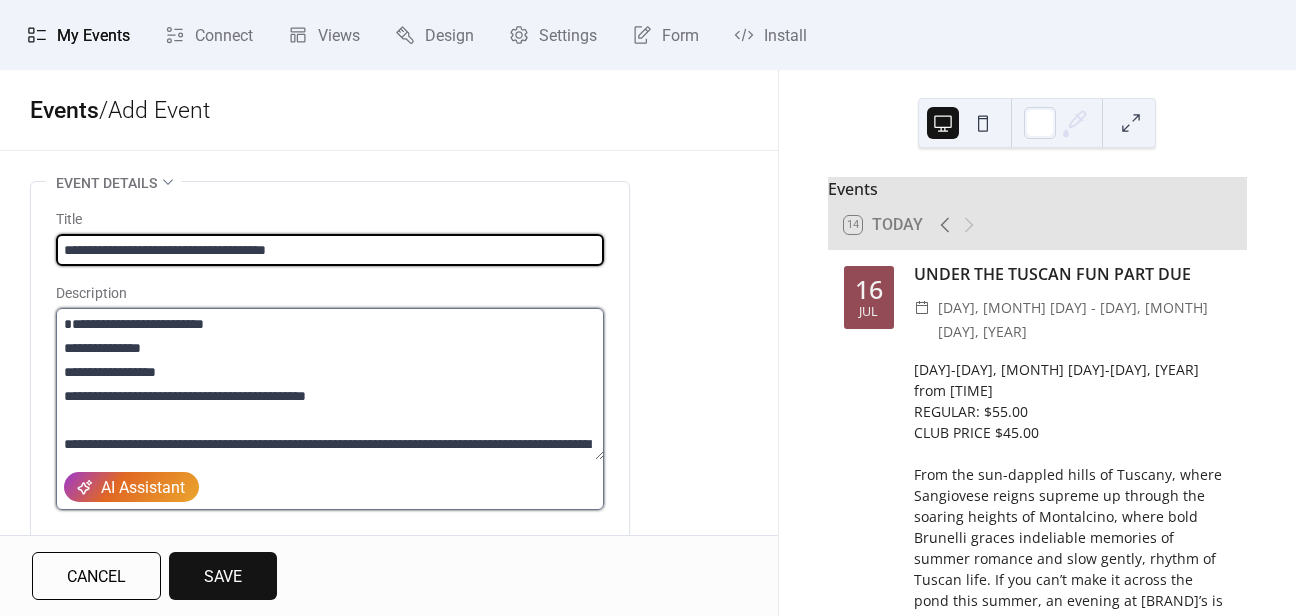 click on "**********" at bounding box center [330, 384] 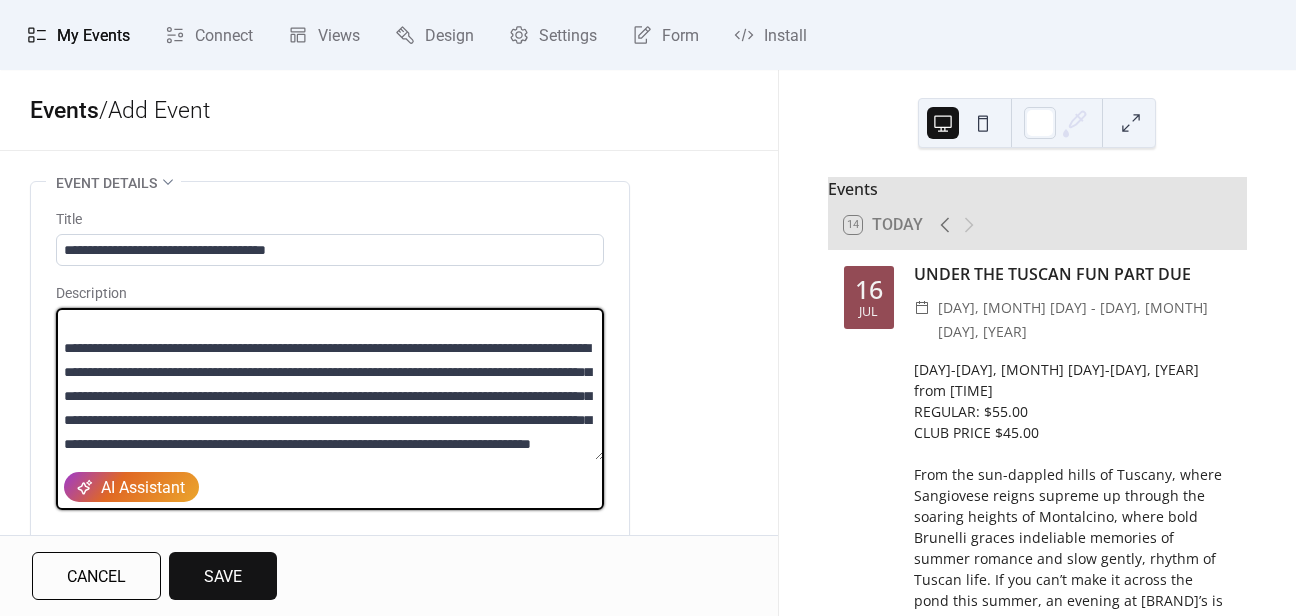 scroll, scrollTop: 144, scrollLeft: 0, axis: vertical 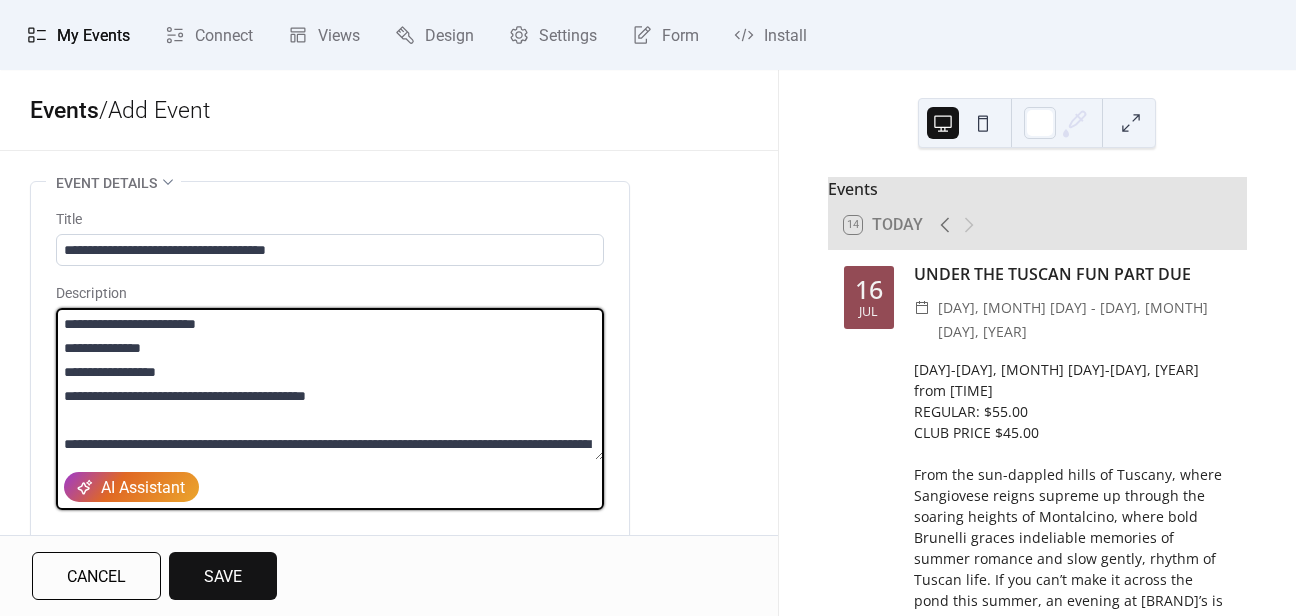 click on "**********" at bounding box center (330, 384) 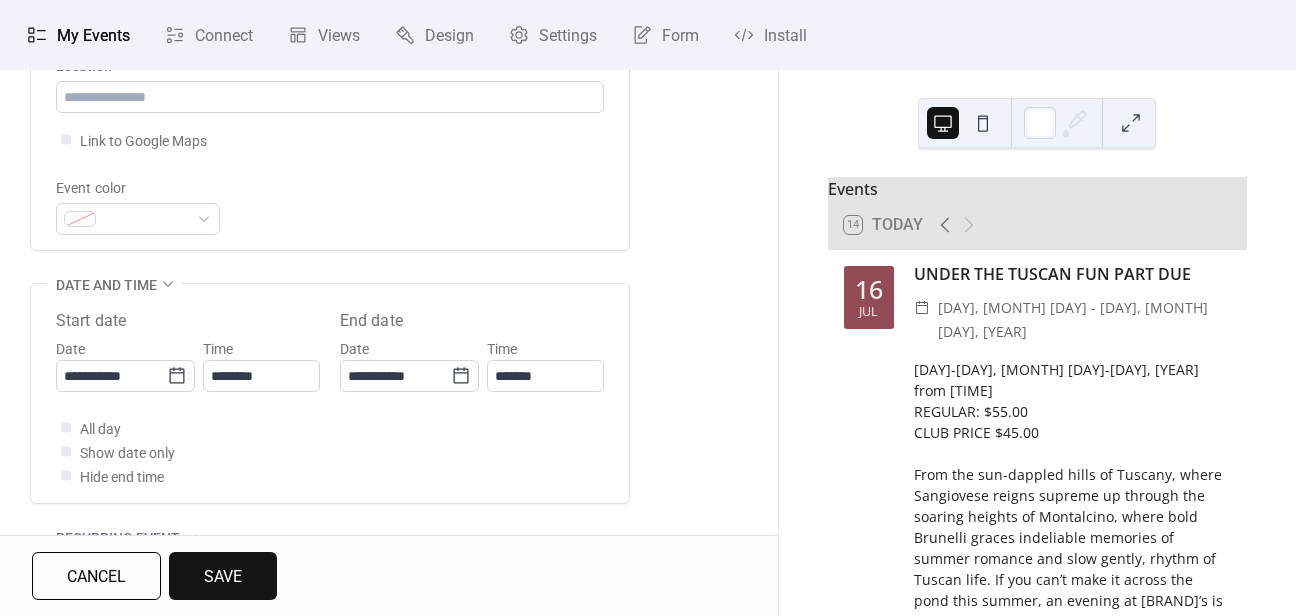 scroll, scrollTop: 0, scrollLeft: 0, axis: both 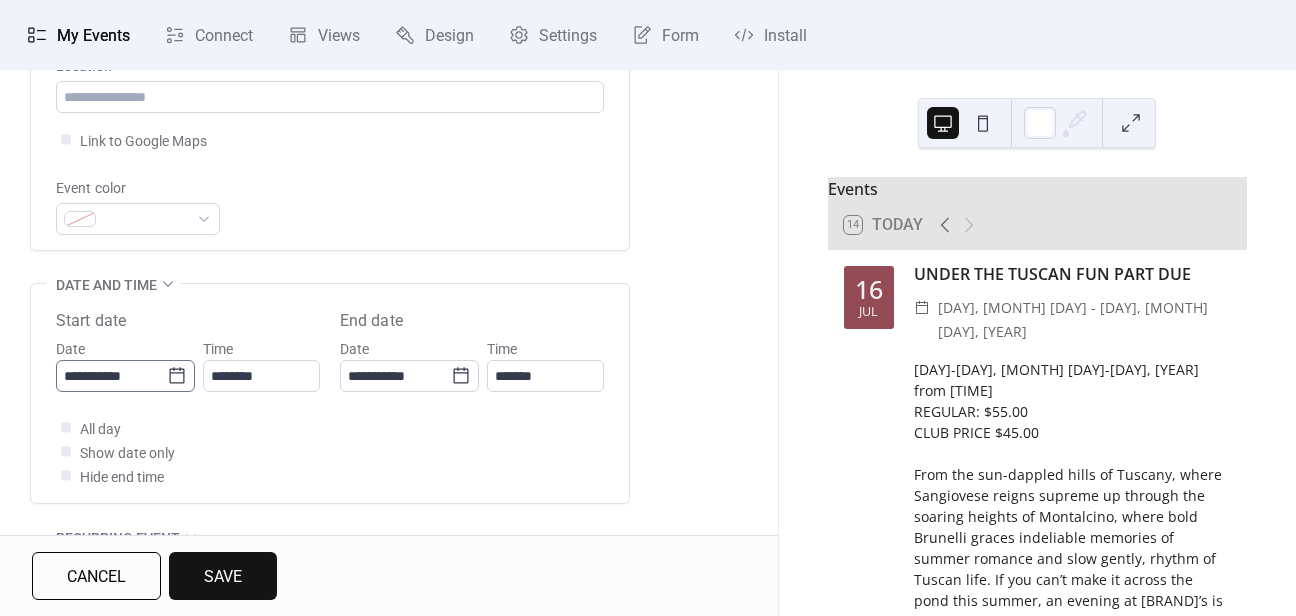 type on "**********" 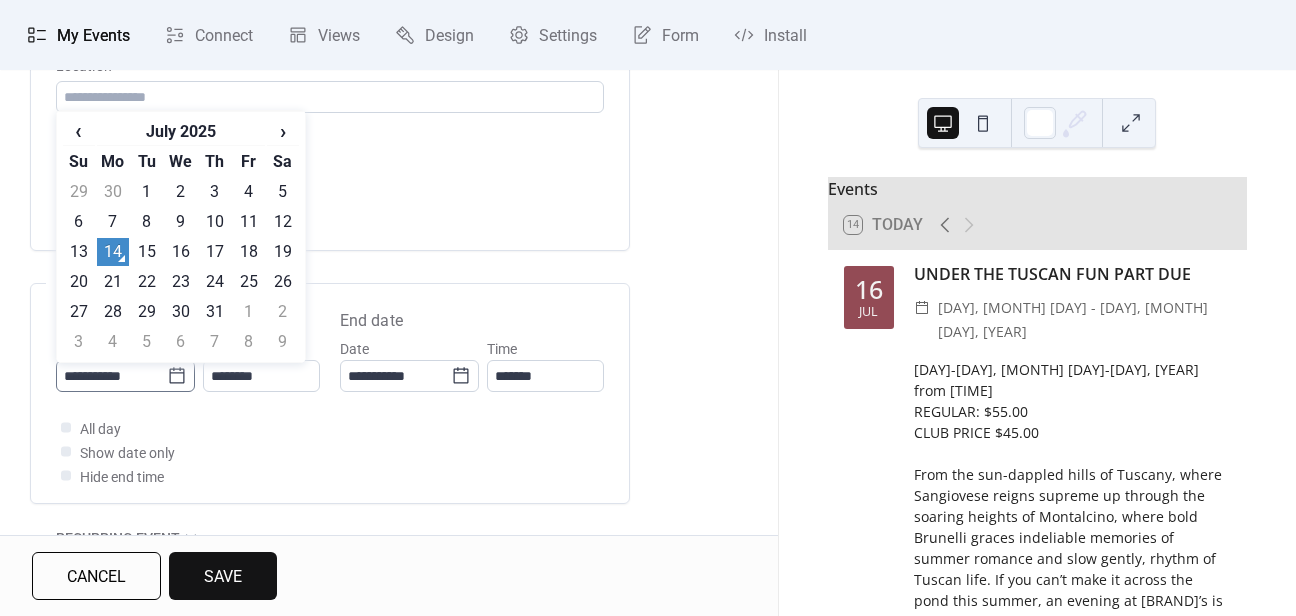 click 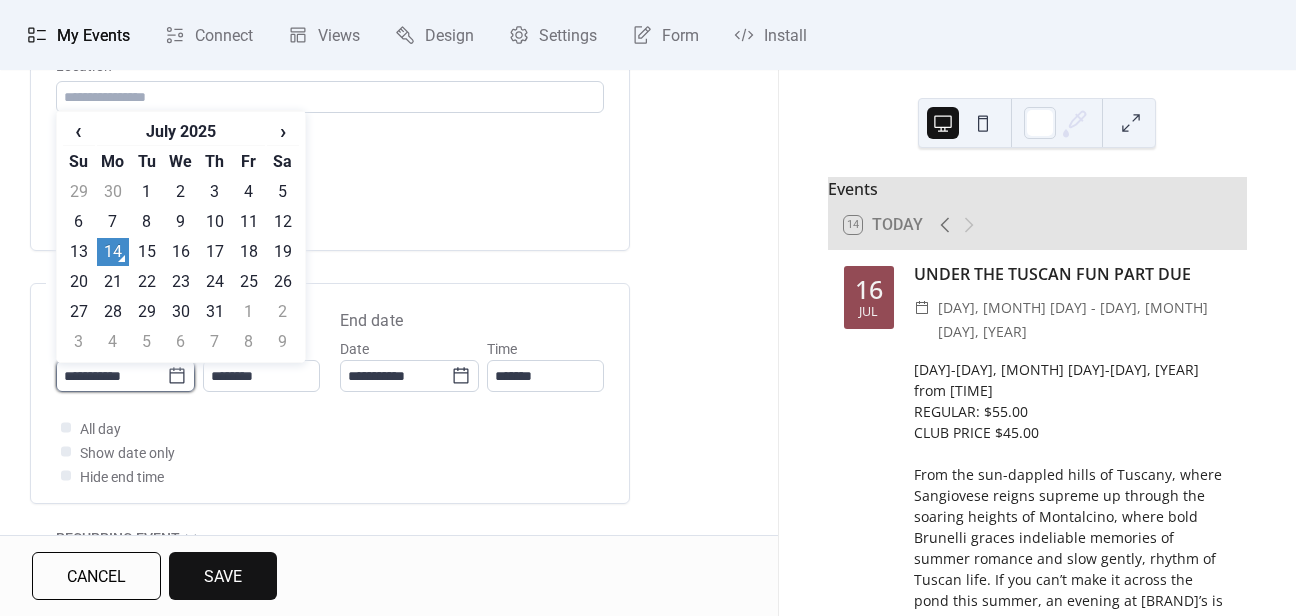 click on "**********" at bounding box center (111, 376) 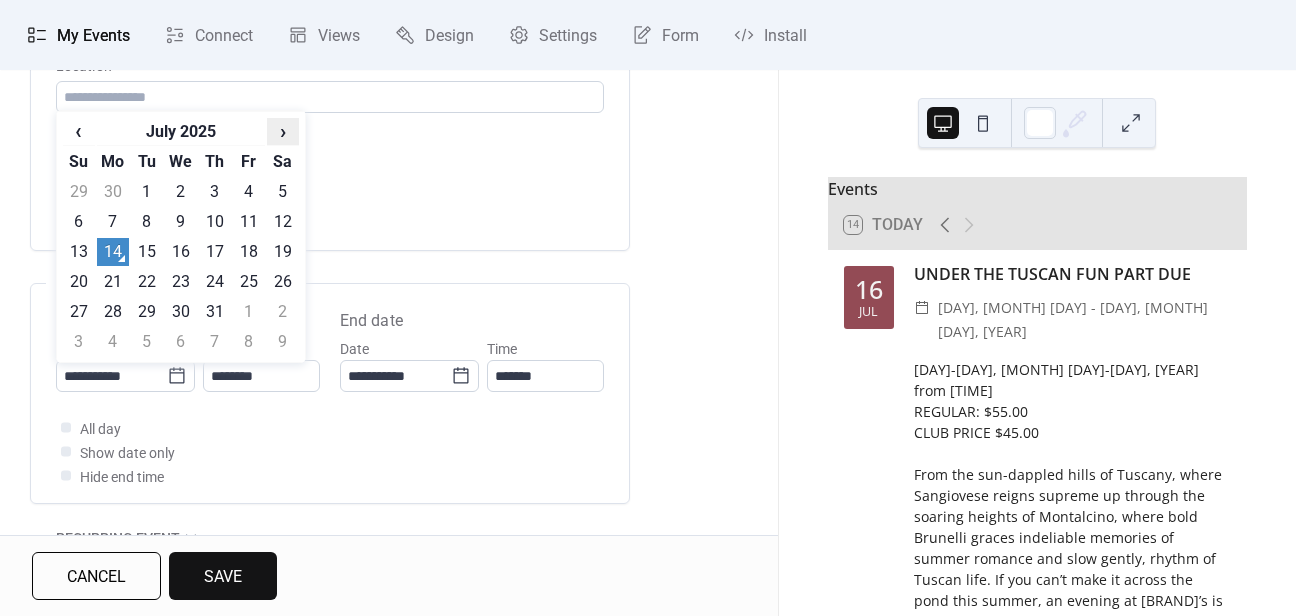 click on "›" at bounding box center [283, 131] 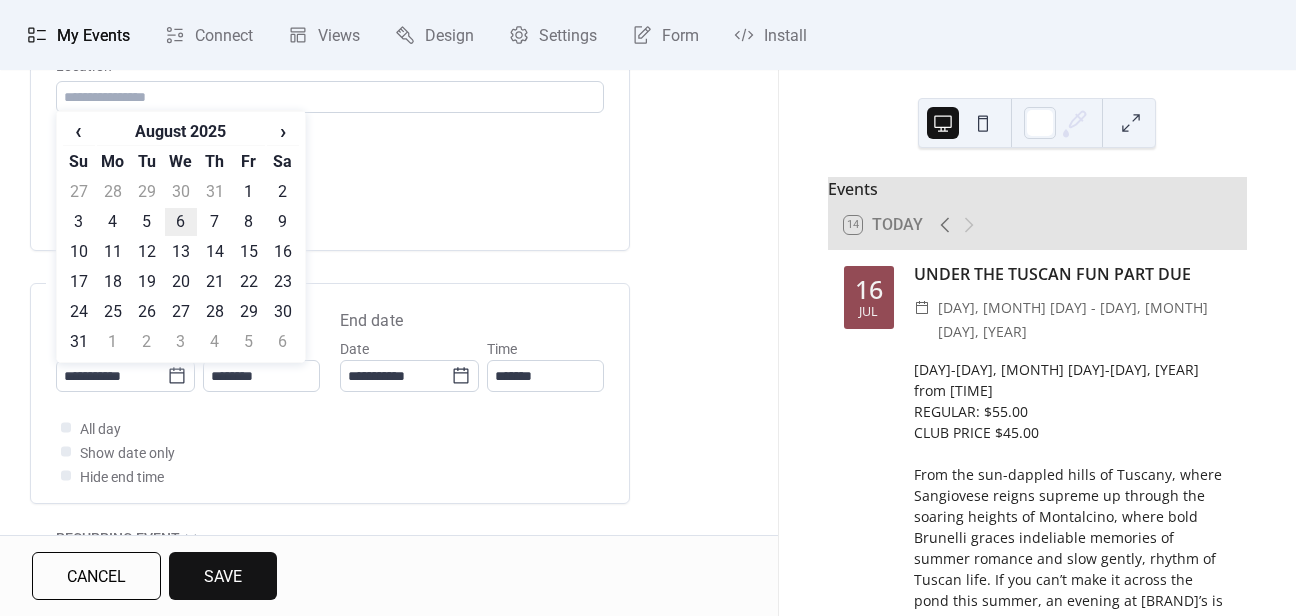 click on "6" at bounding box center (181, 222) 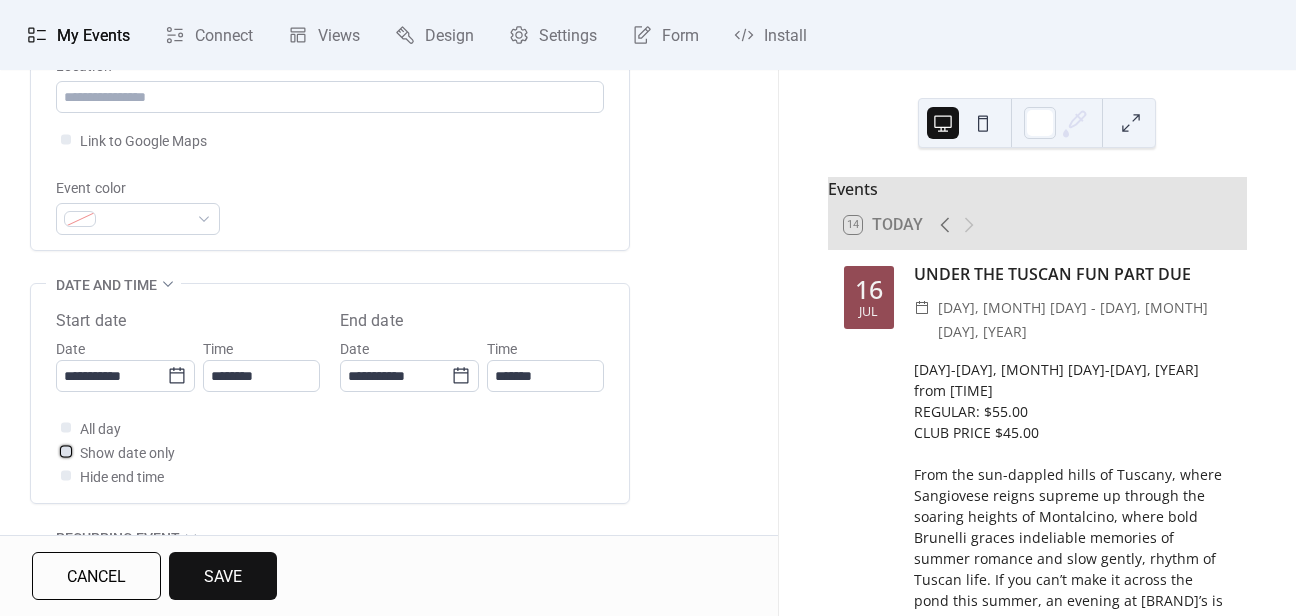 click on "Show date only" at bounding box center (115, 452) 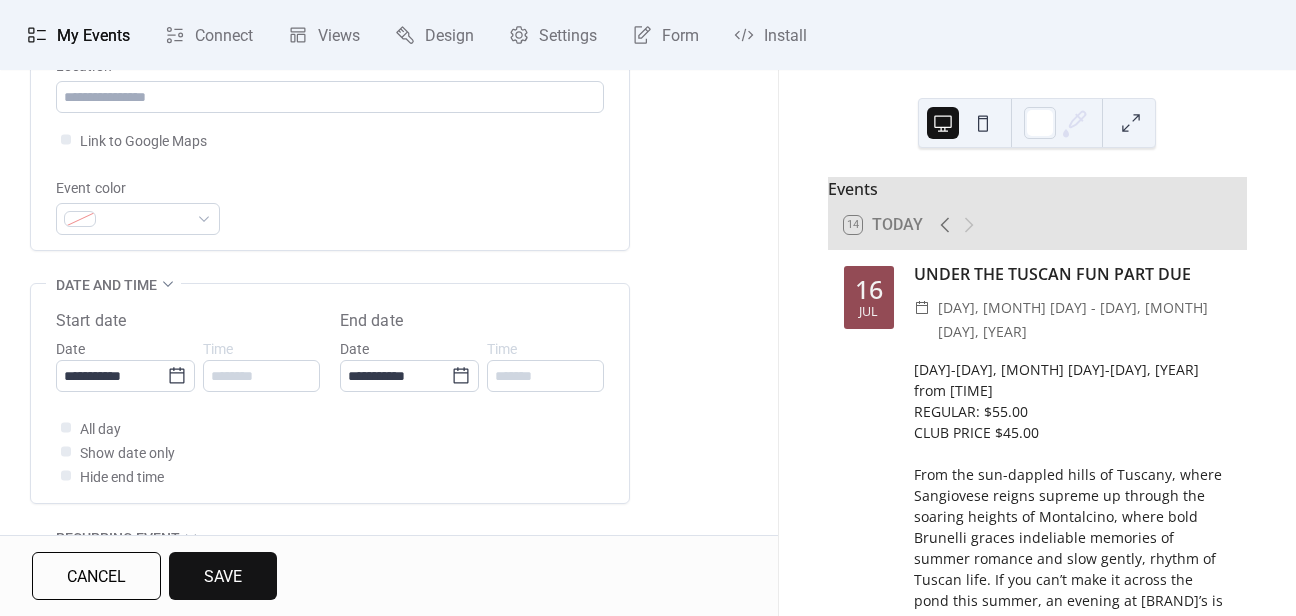click on "Save" at bounding box center (223, 576) 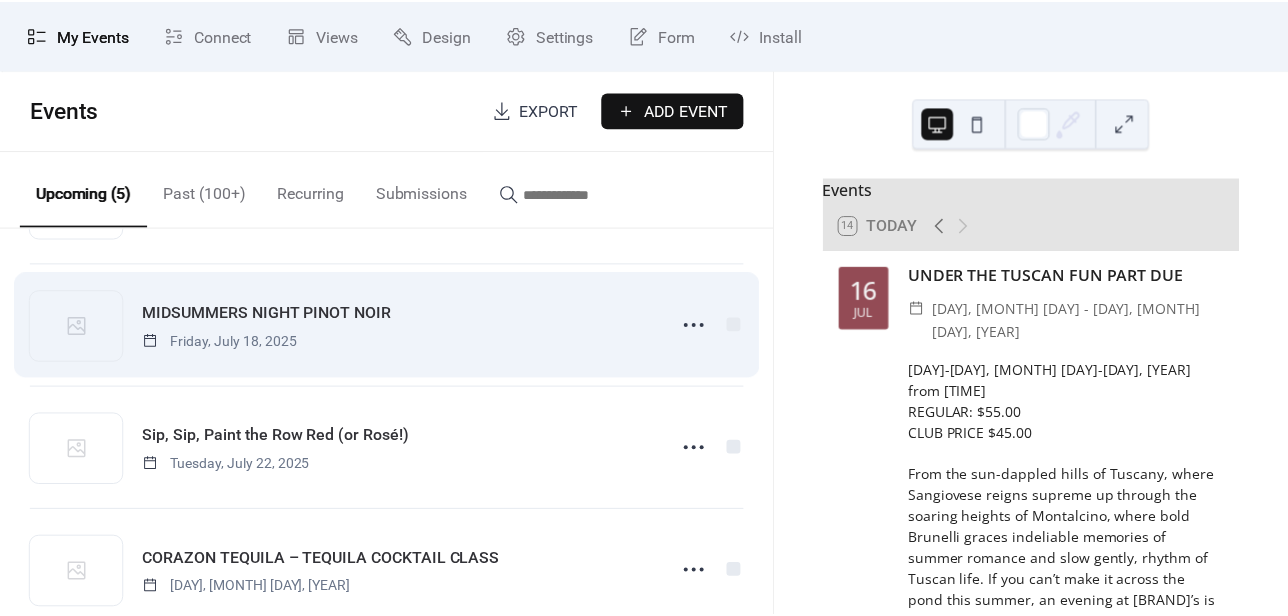 scroll, scrollTop: 0, scrollLeft: 0, axis: both 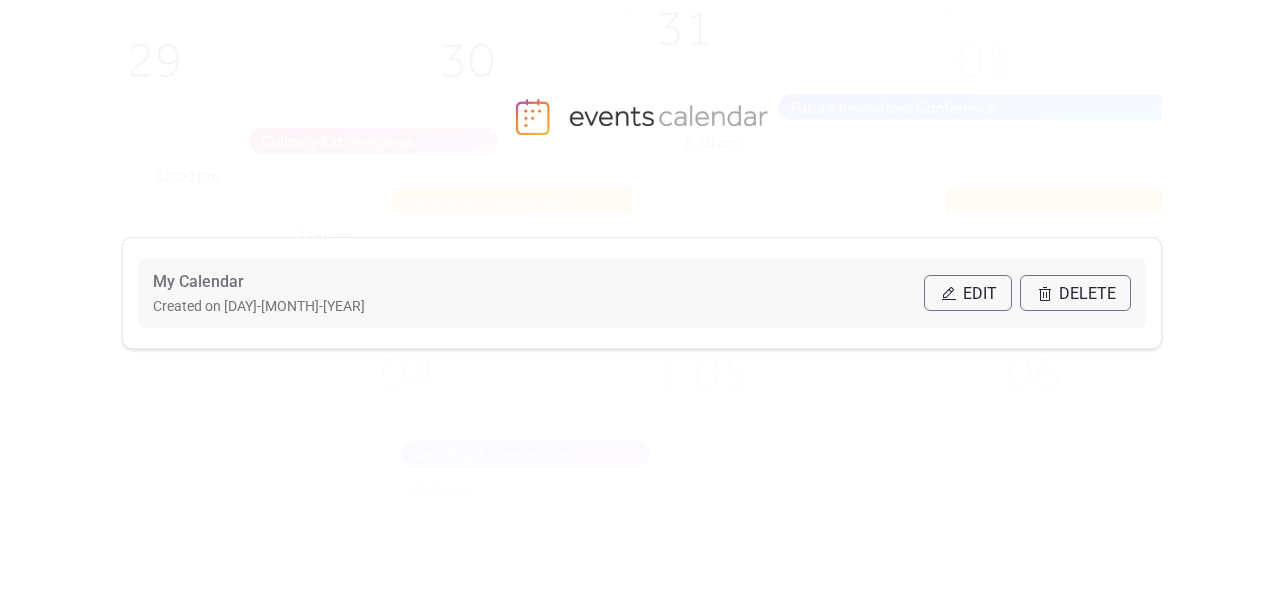 click on "Edit" at bounding box center [968, 293] 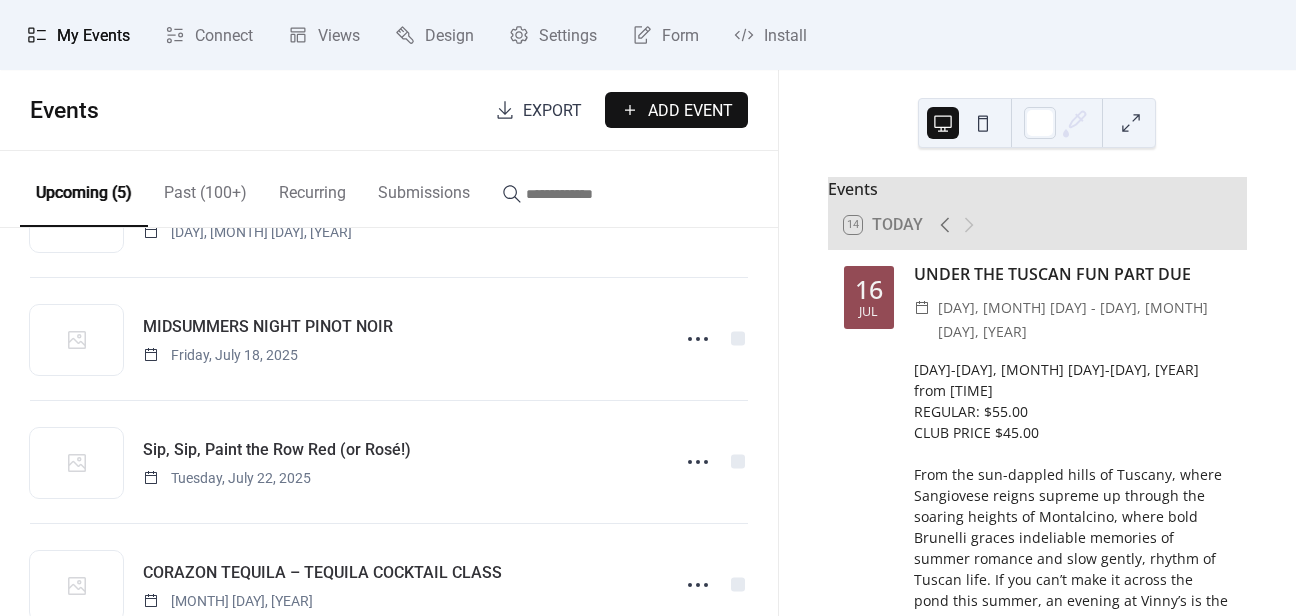 scroll, scrollTop: 240, scrollLeft: 0, axis: vertical 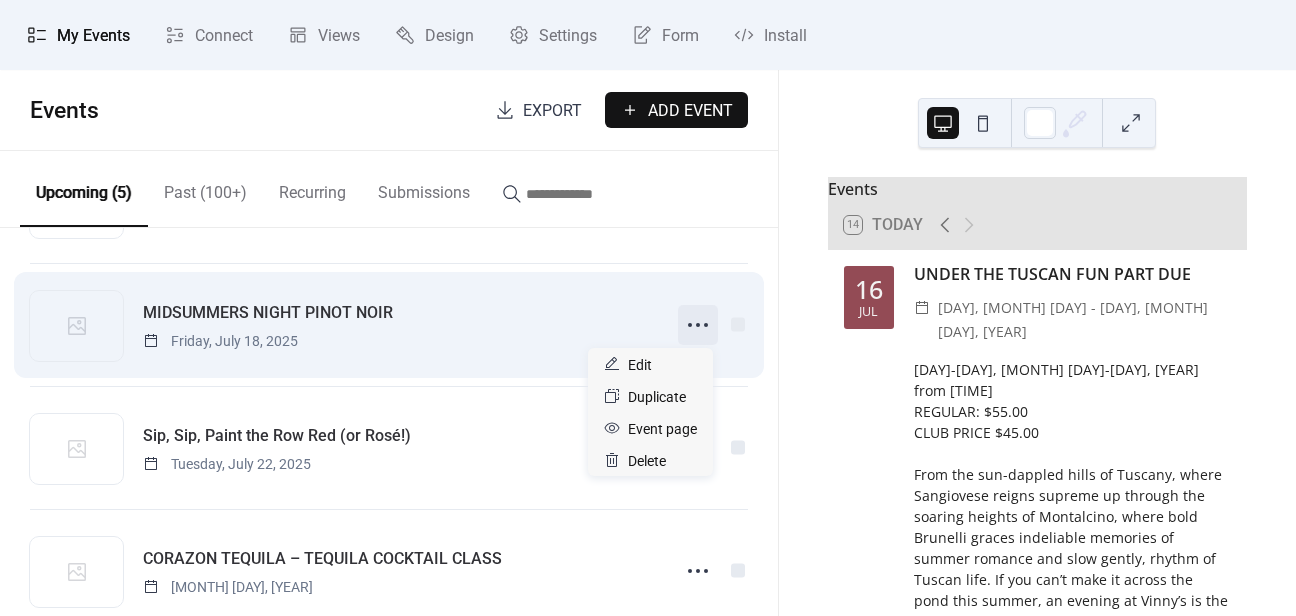 click 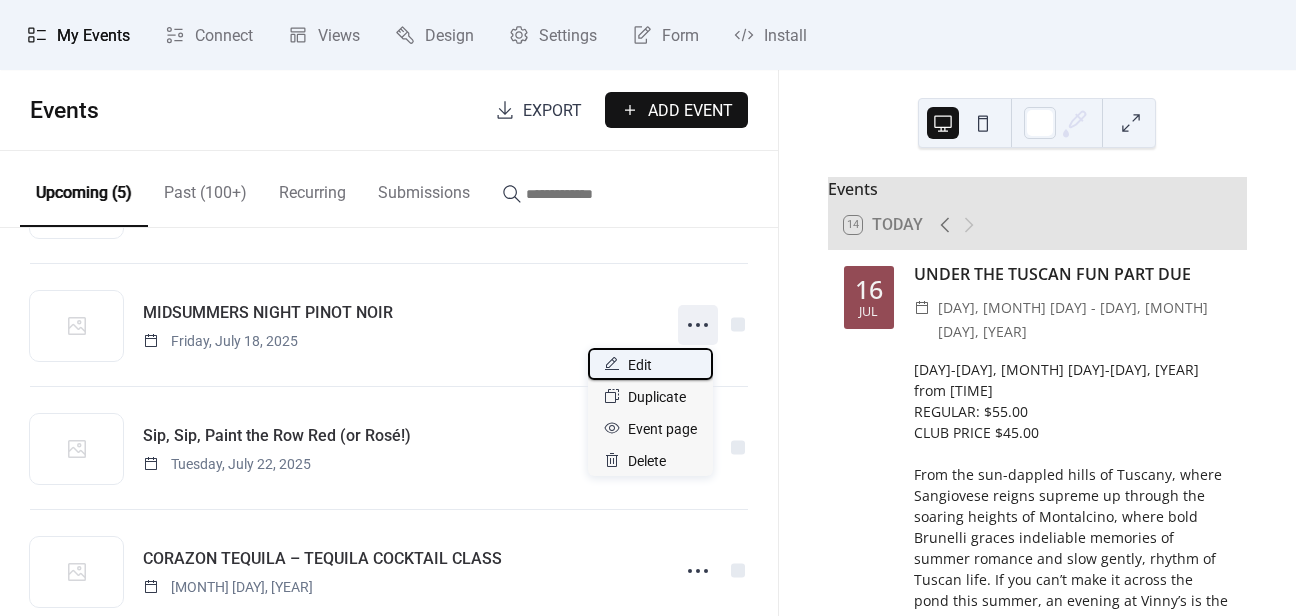 click on "Edit" at bounding box center [640, 365] 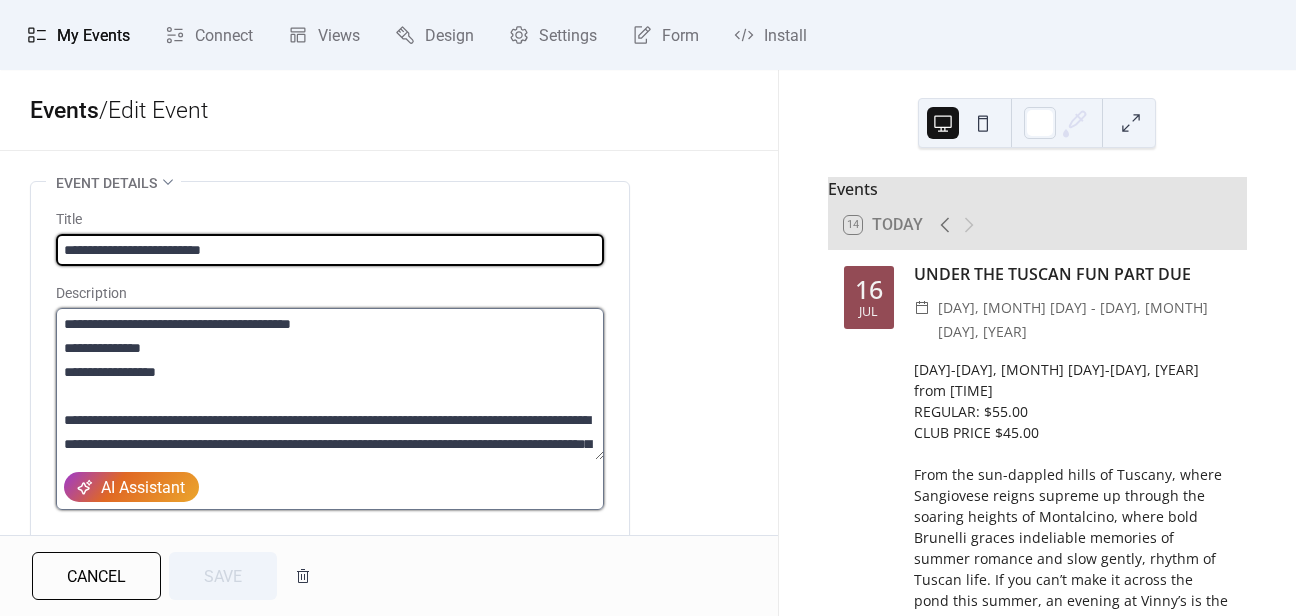 click on "**********" at bounding box center [330, 384] 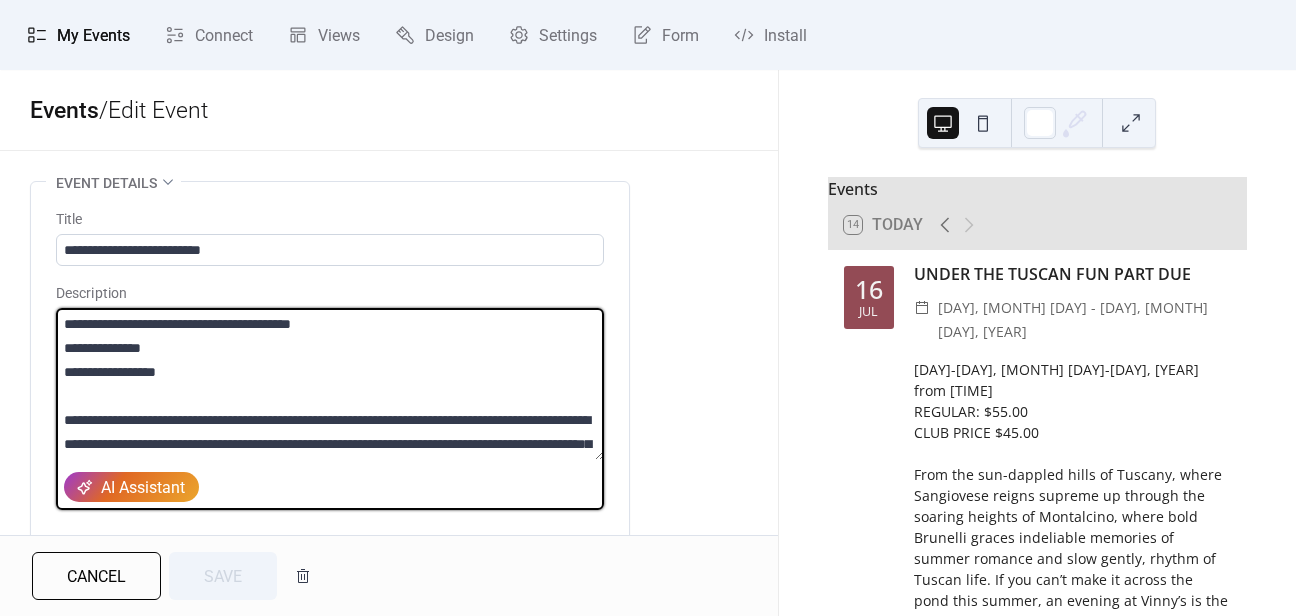 scroll, scrollTop: 144, scrollLeft: 0, axis: vertical 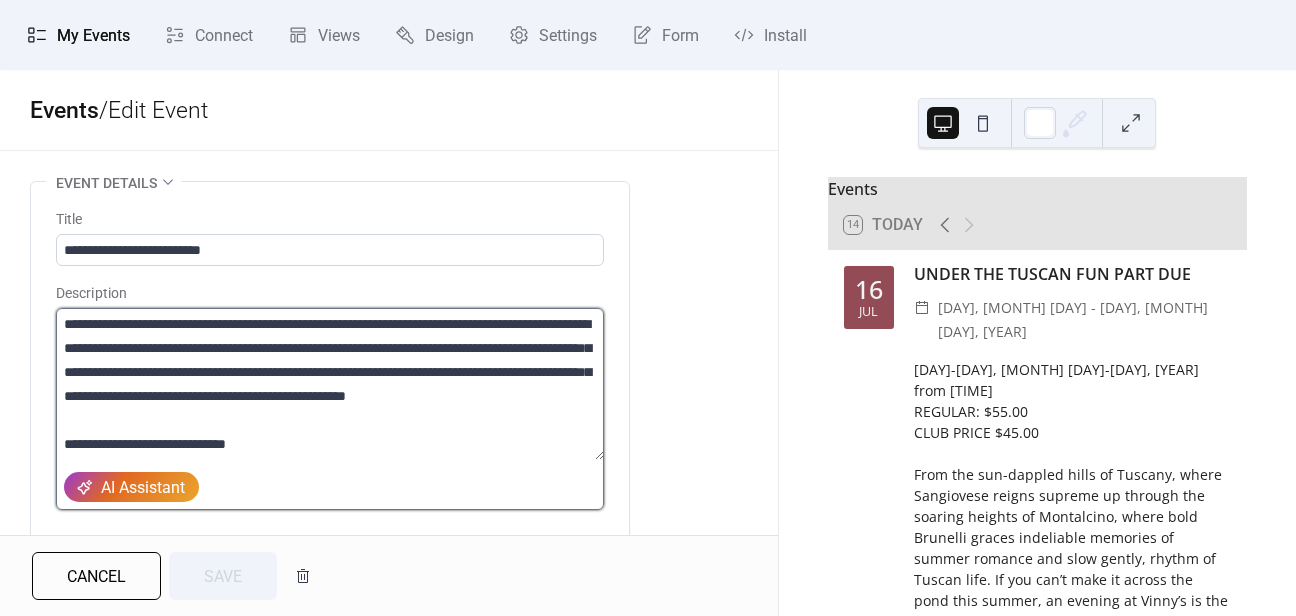 click on "**********" at bounding box center (330, 384) 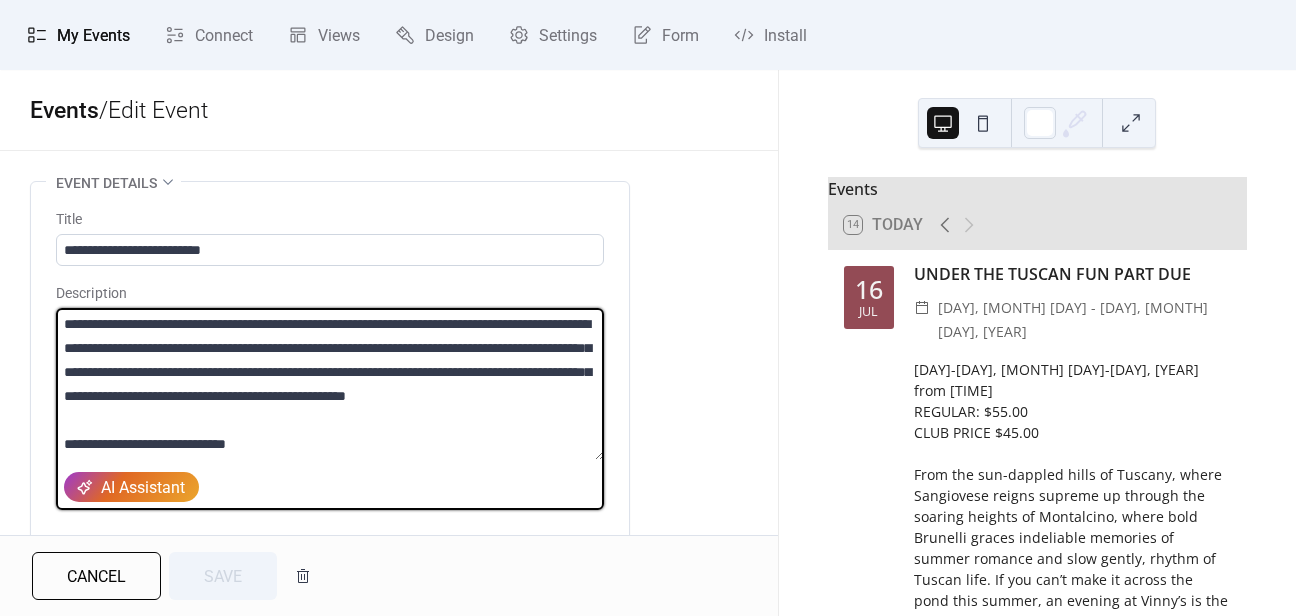 drag, startPoint x: 288, startPoint y: 422, endPoint x: 38, endPoint y: 415, distance: 250.09798 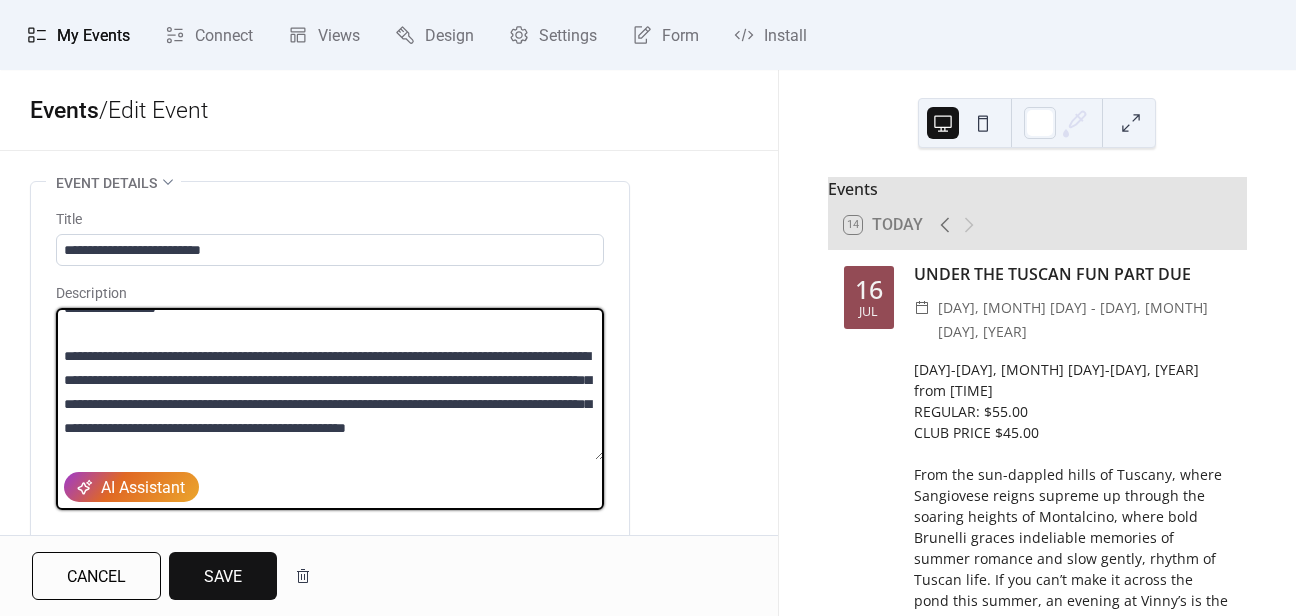 scroll, scrollTop: 304, scrollLeft: 0, axis: vertical 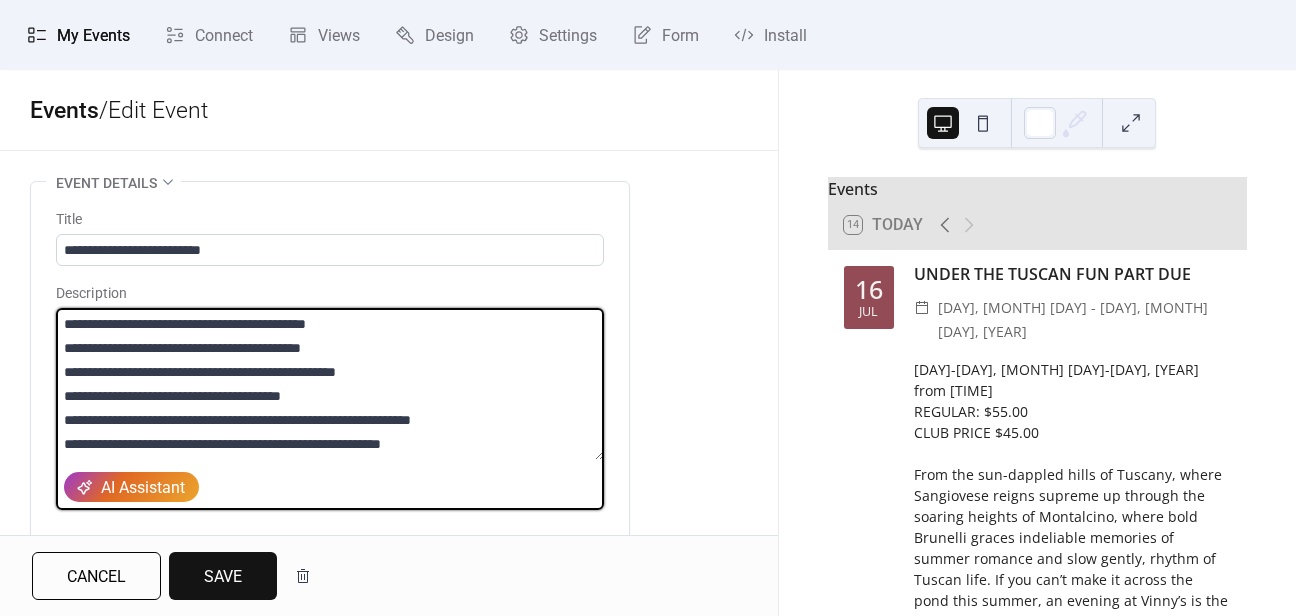 type on "**********" 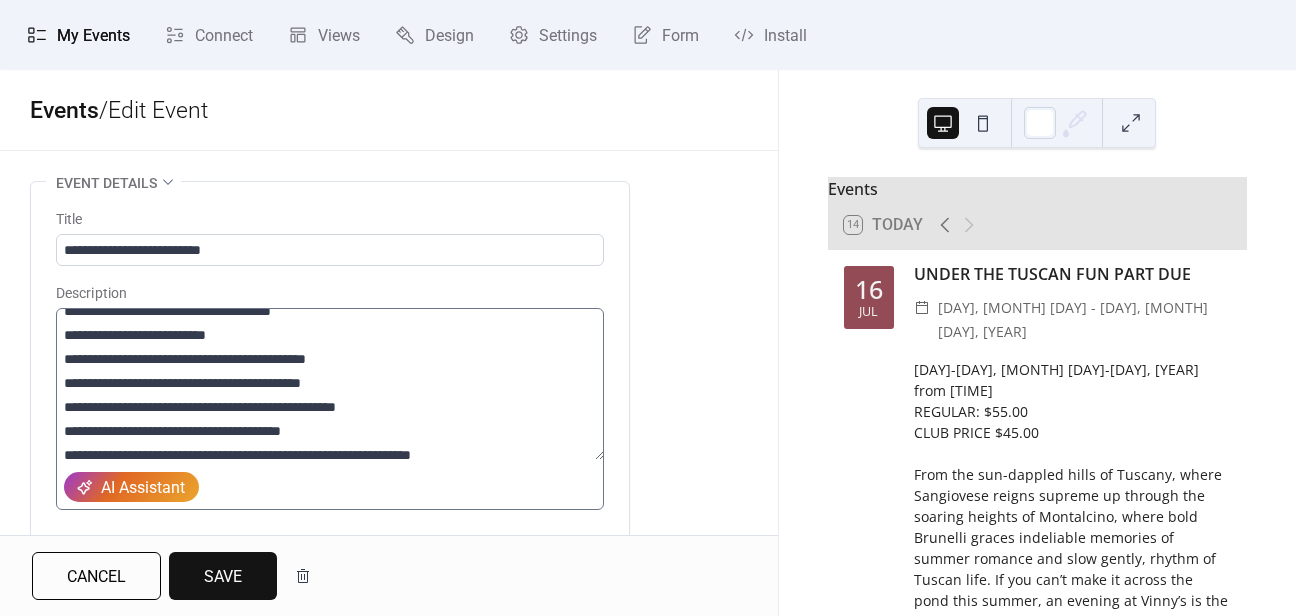 scroll, scrollTop: 336, scrollLeft: 0, axis: vertical 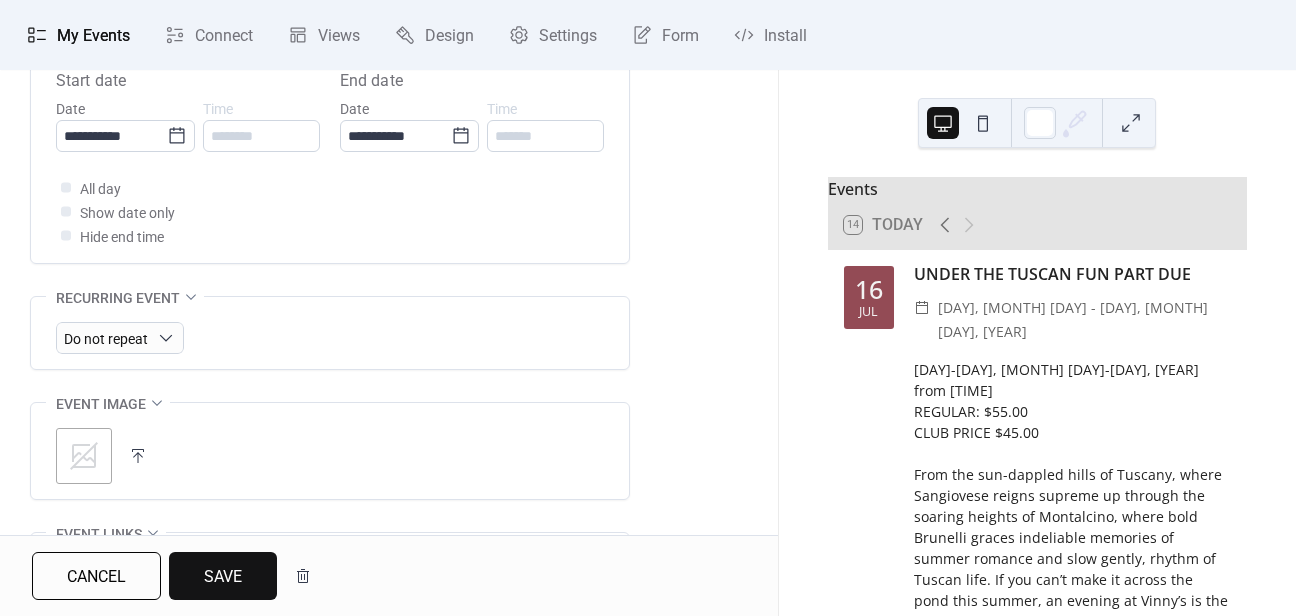click on "Save" at bounding box center (223, 576) 